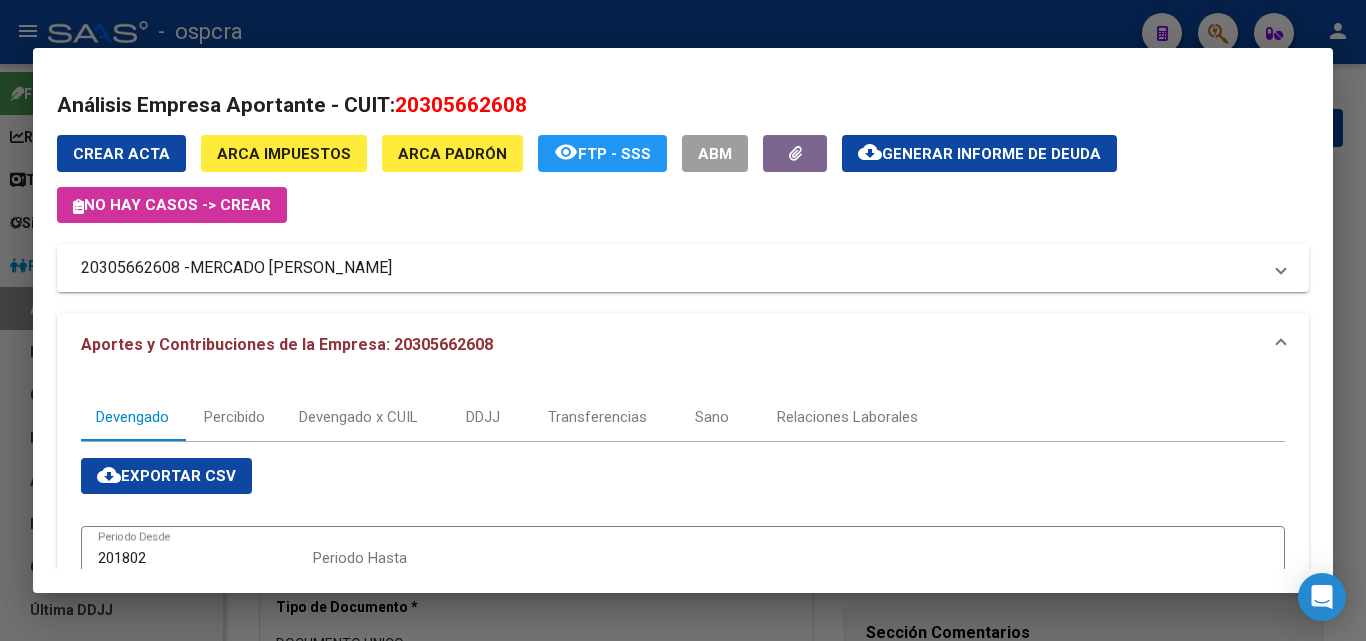 scroll, scrollTop: 0, scrollLeft: 0, axis: both 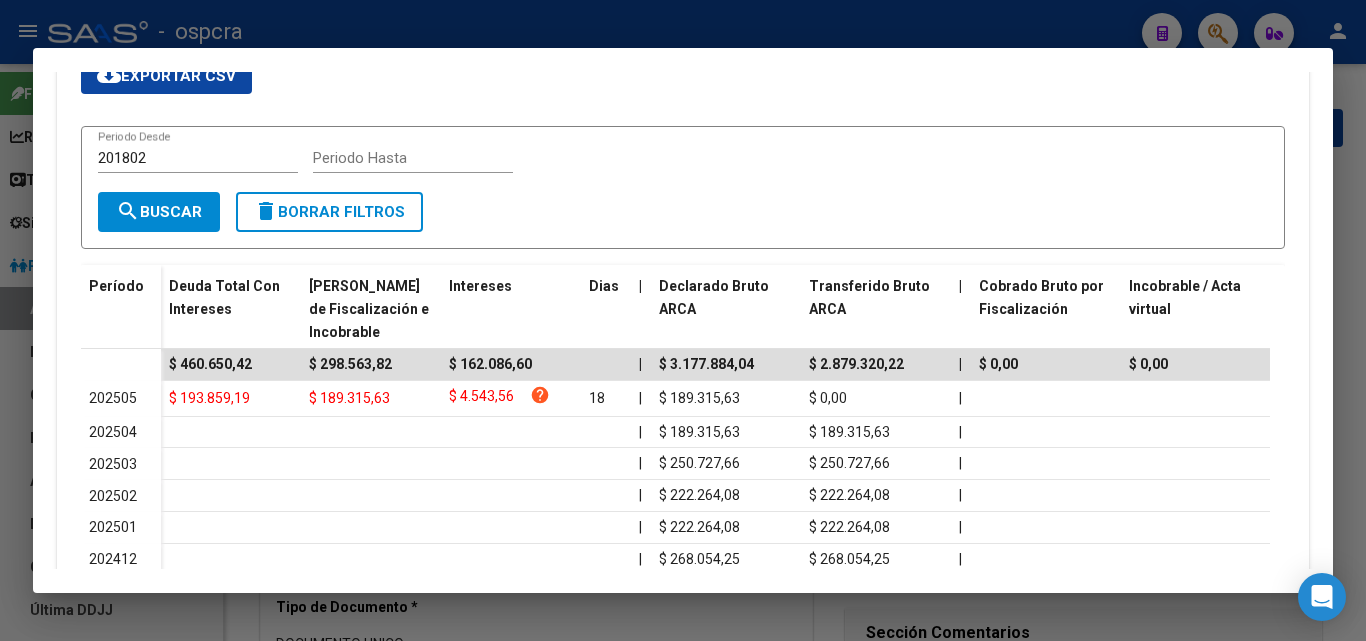 click at bounding box center [683, 320] 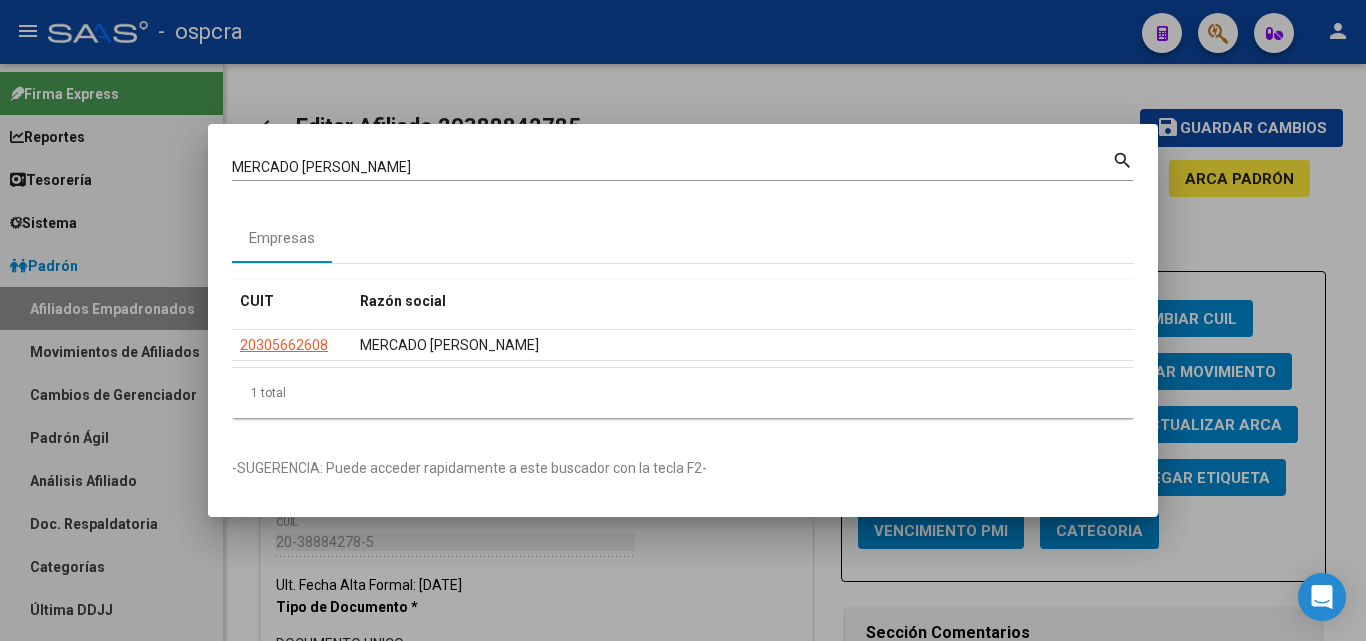 click at bounding box center [683, 320] 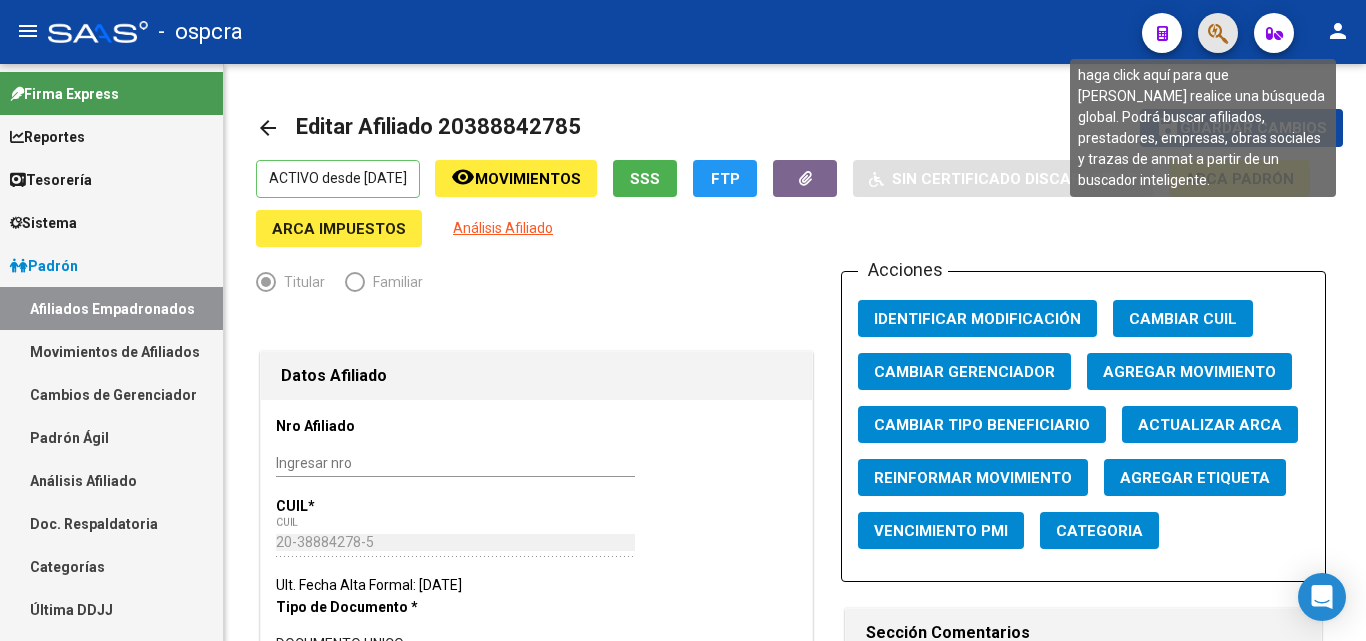 click 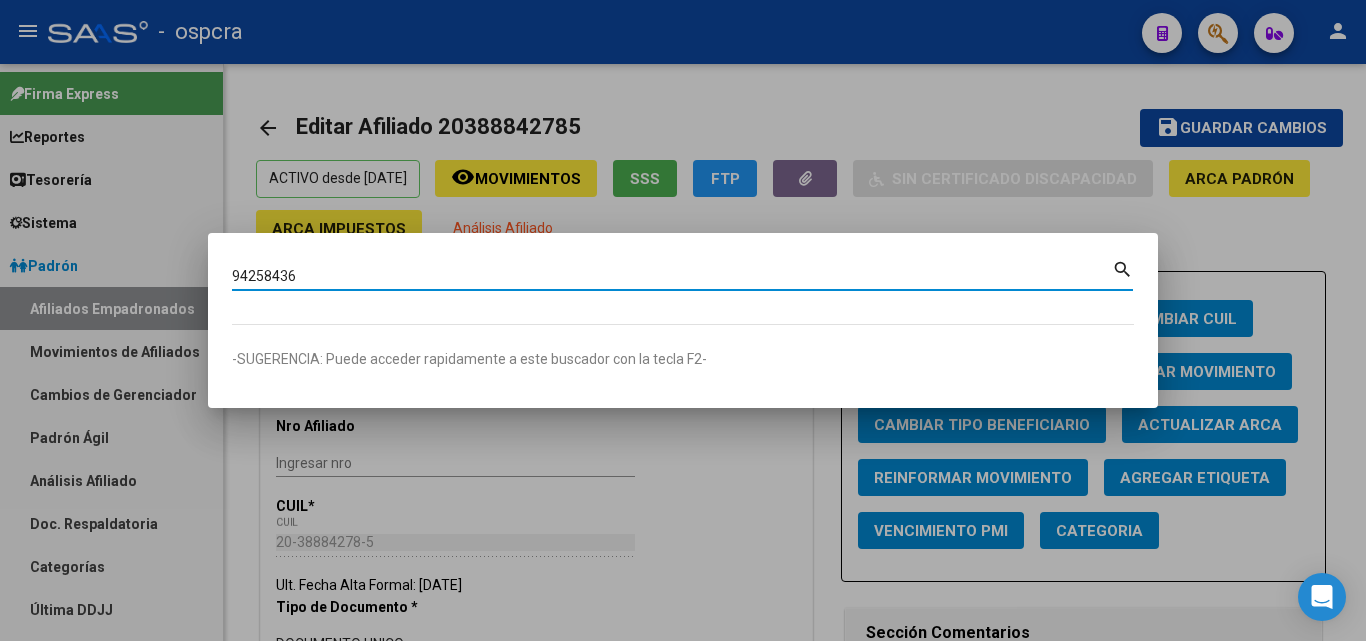 type on "94258436" 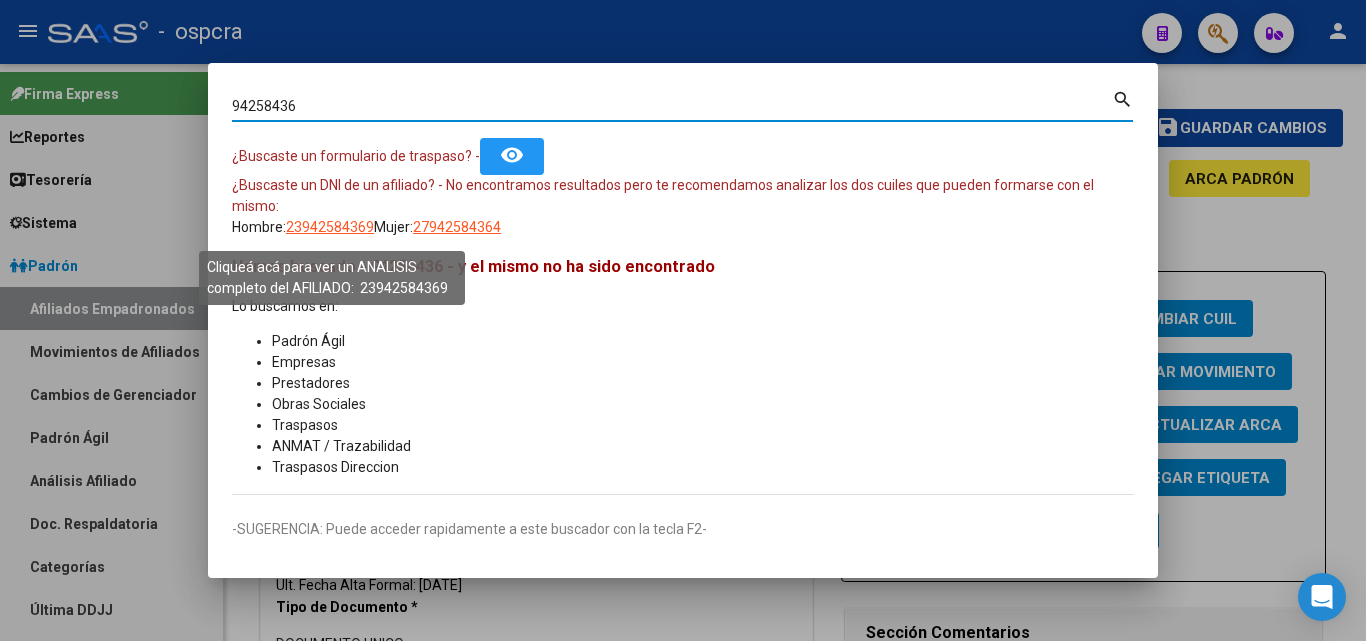 click on "23942584369" at bounding box center (330, 227) 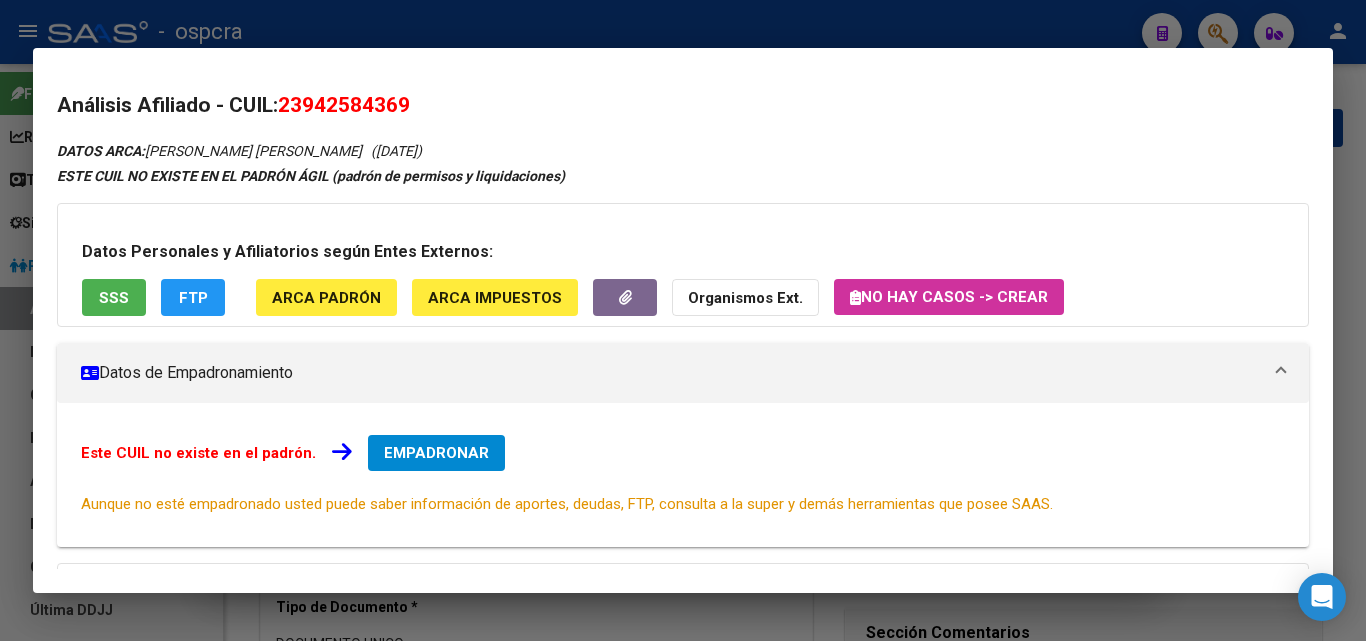 click on "SSS" at bounding box center [114, 298] 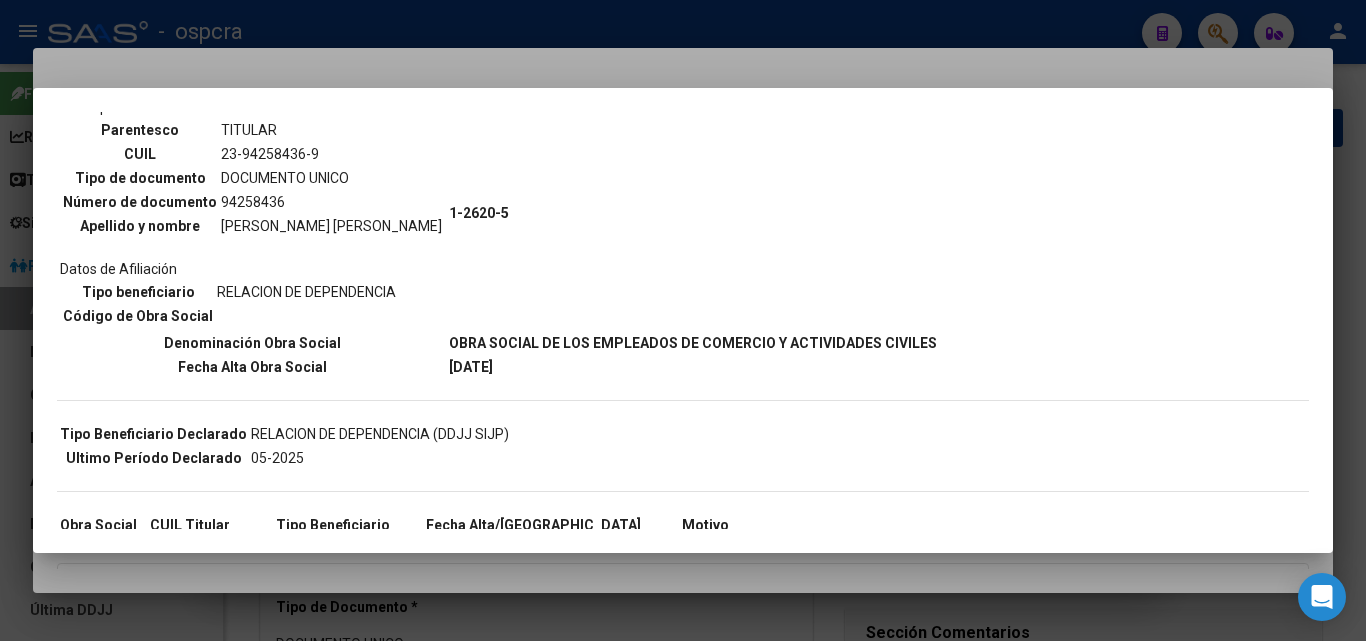scroll, scrollTop: 200, scrollLeft: 0, axis: vertical 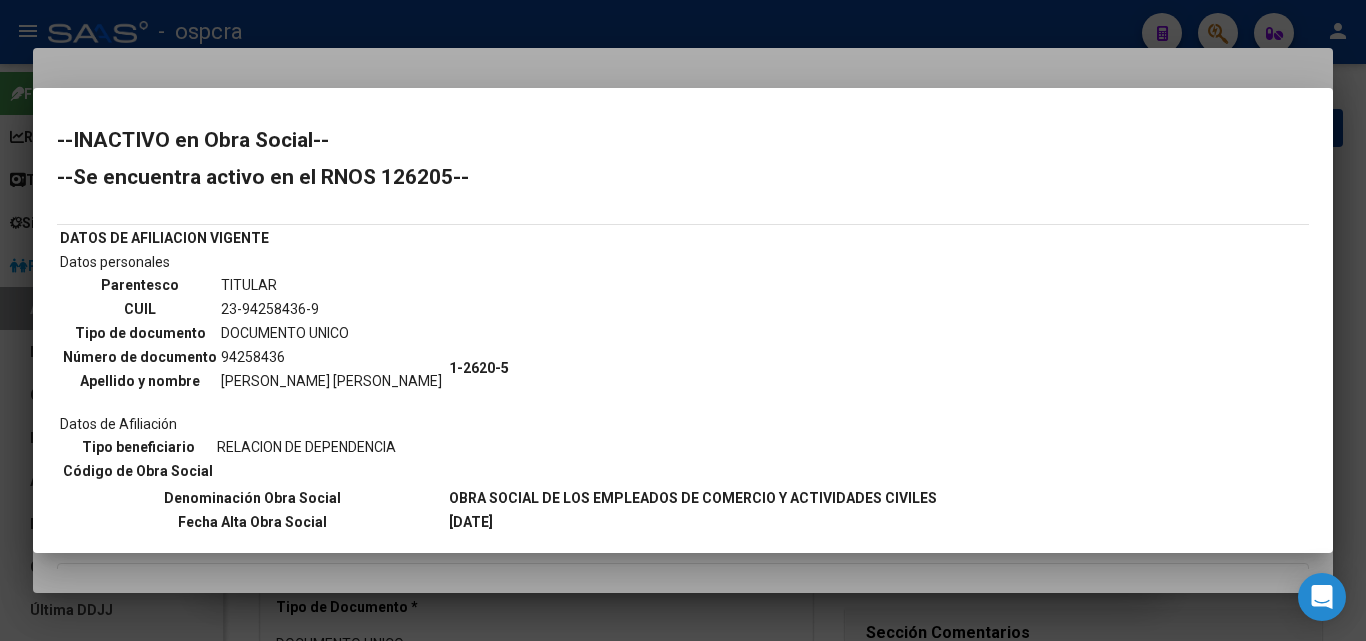 click at bounding box center (683, 320) 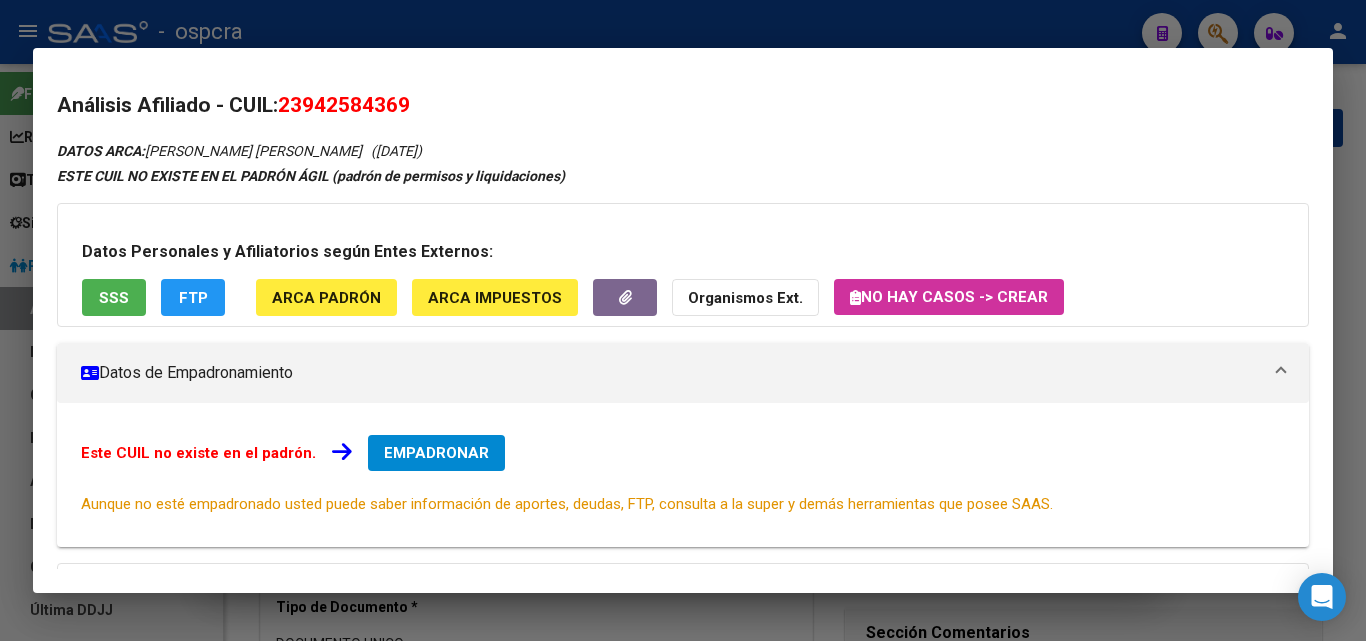 click at bounding box center [683, 320] 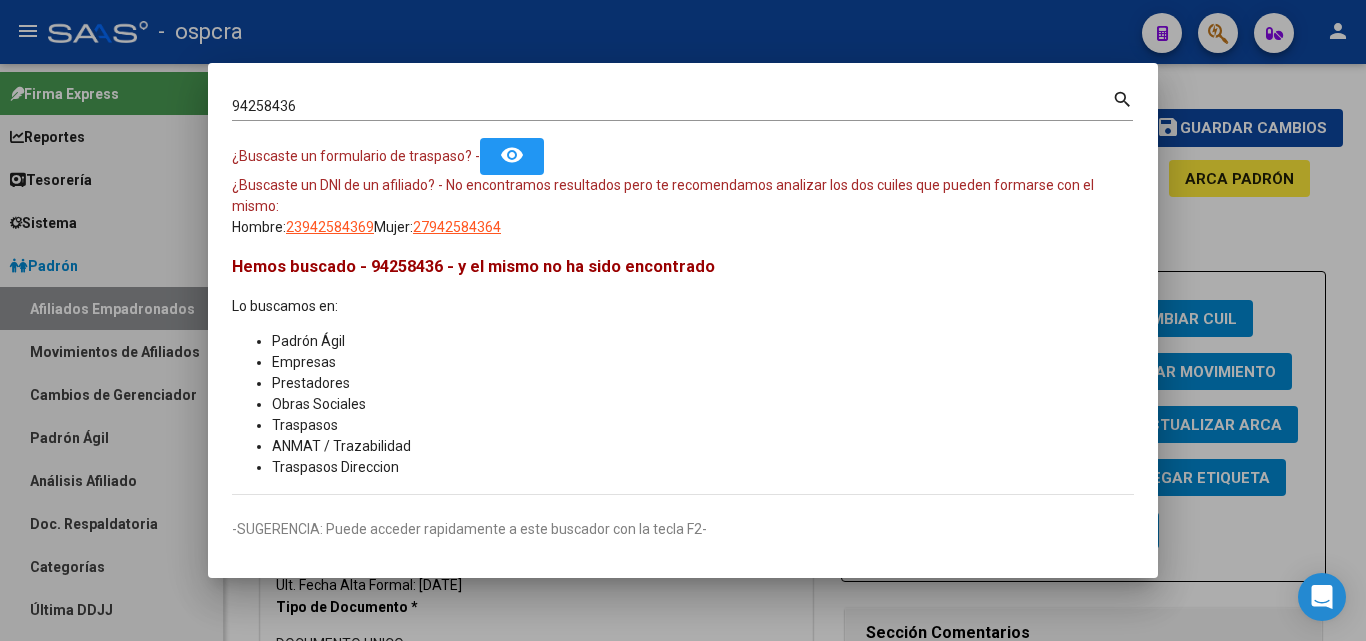 drag, startPoint x: 316, startPoint y: 94, endPoint x: 309, endPoint y: 107, distance: 14.764823 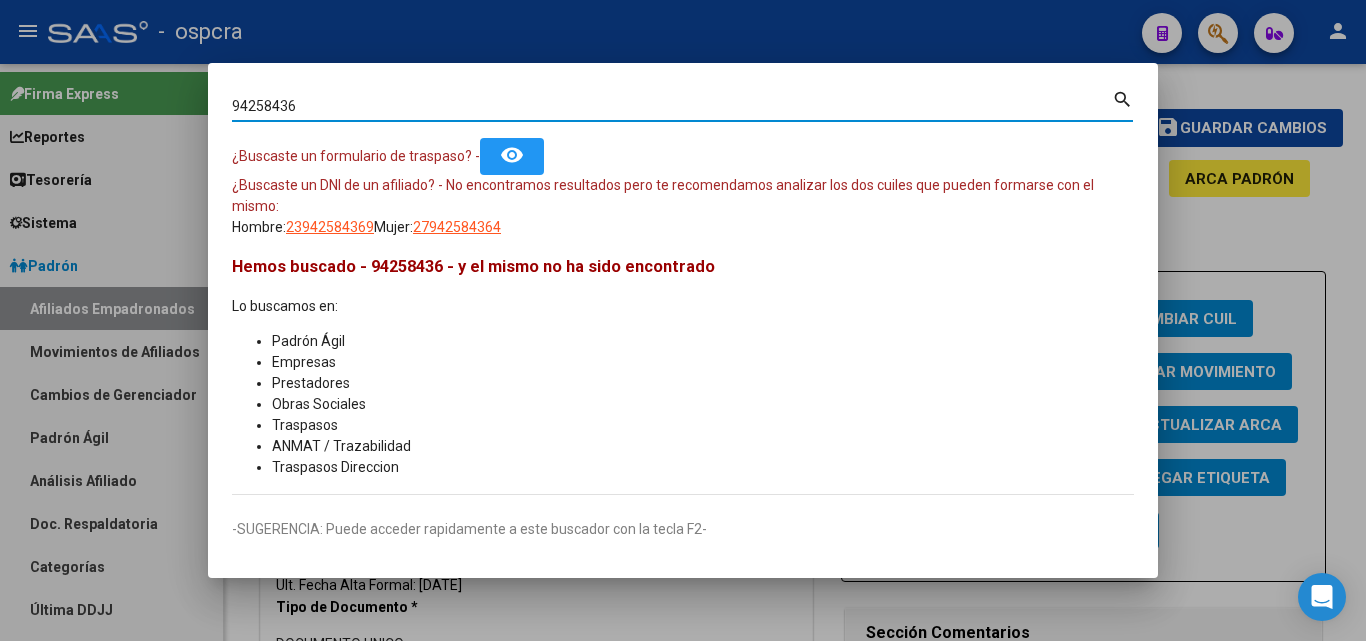 drag, startPoint x: 318, startPoint y: 104, endPoint x: 150, endPoint y: 106, distance: 168.0119 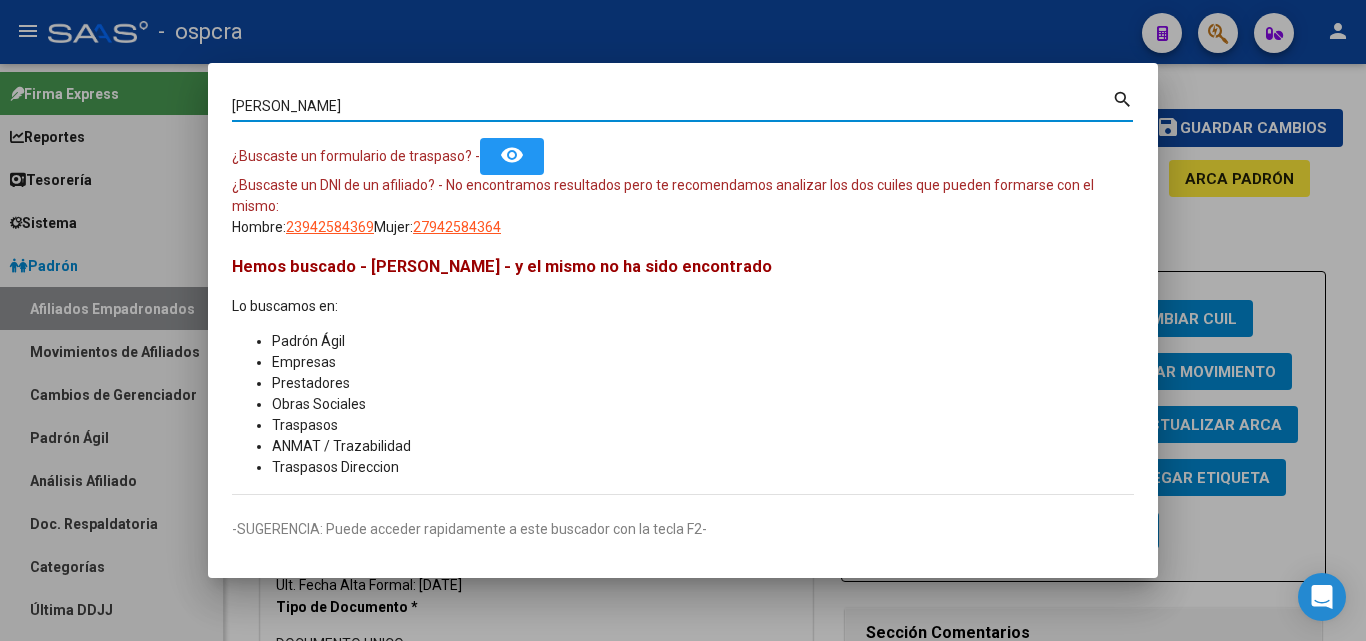 type on "[PERSON_NAME]" 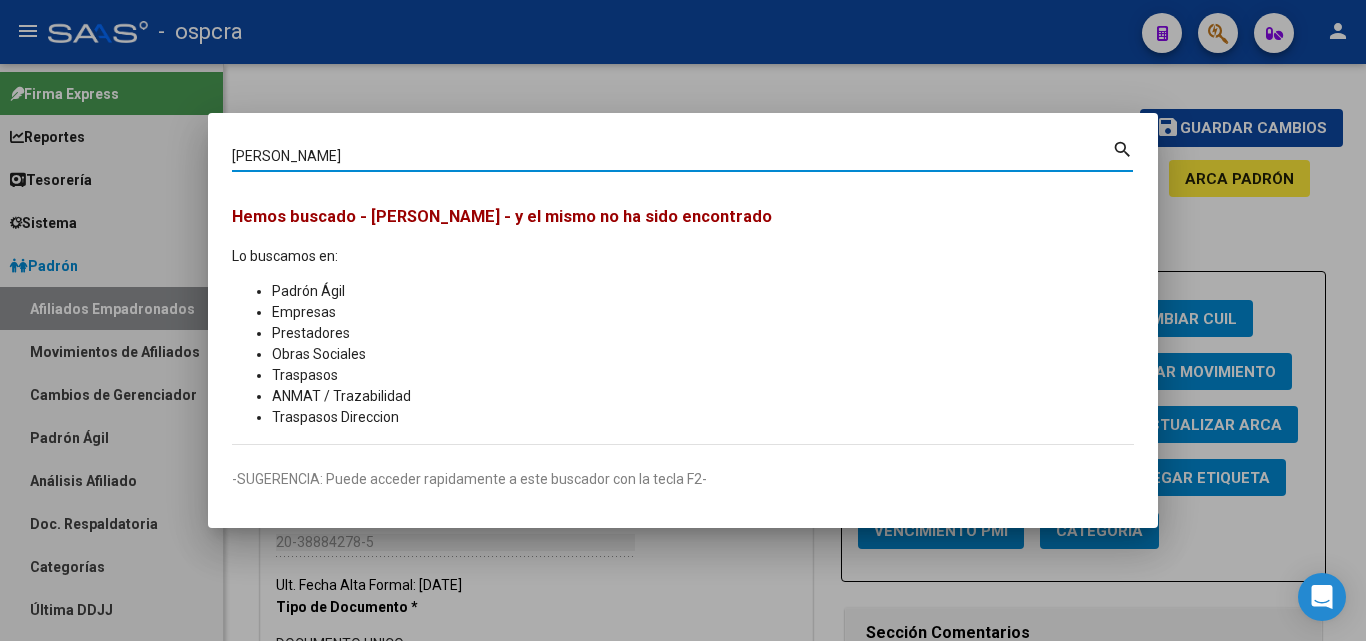 drag, startPoint x: 302, startPoint y: 163, endPoint x: 116, endPoint y: 200, distance: 189.64441 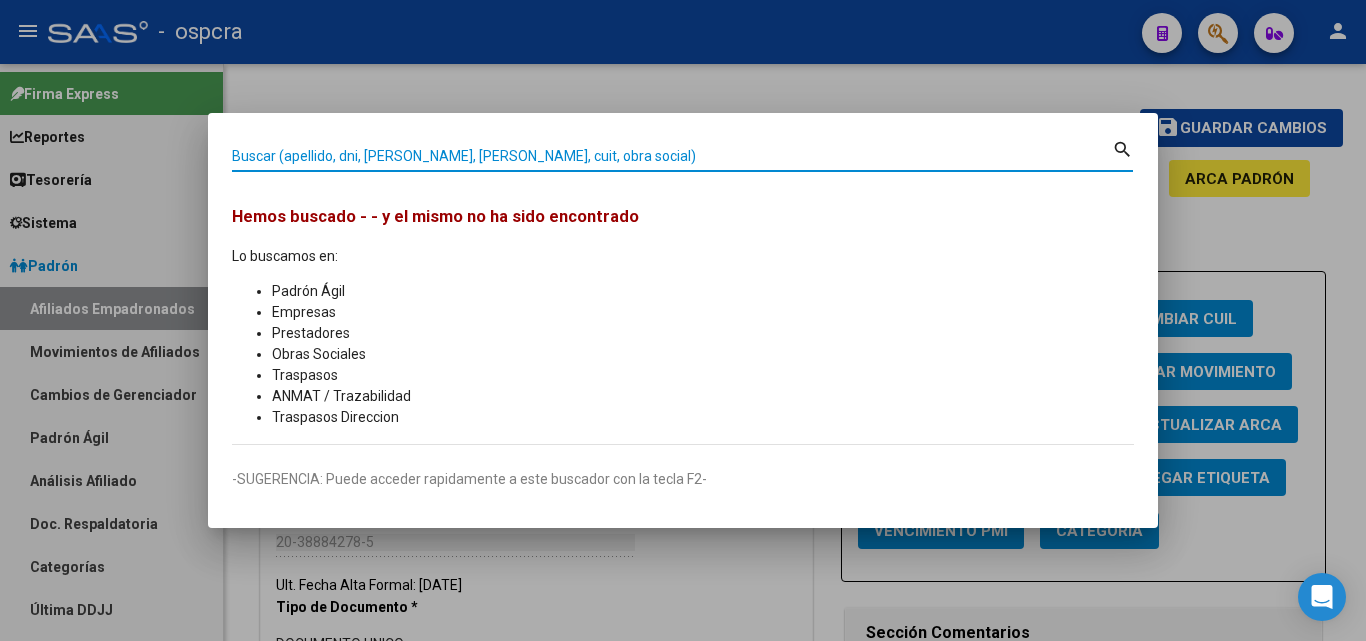 type 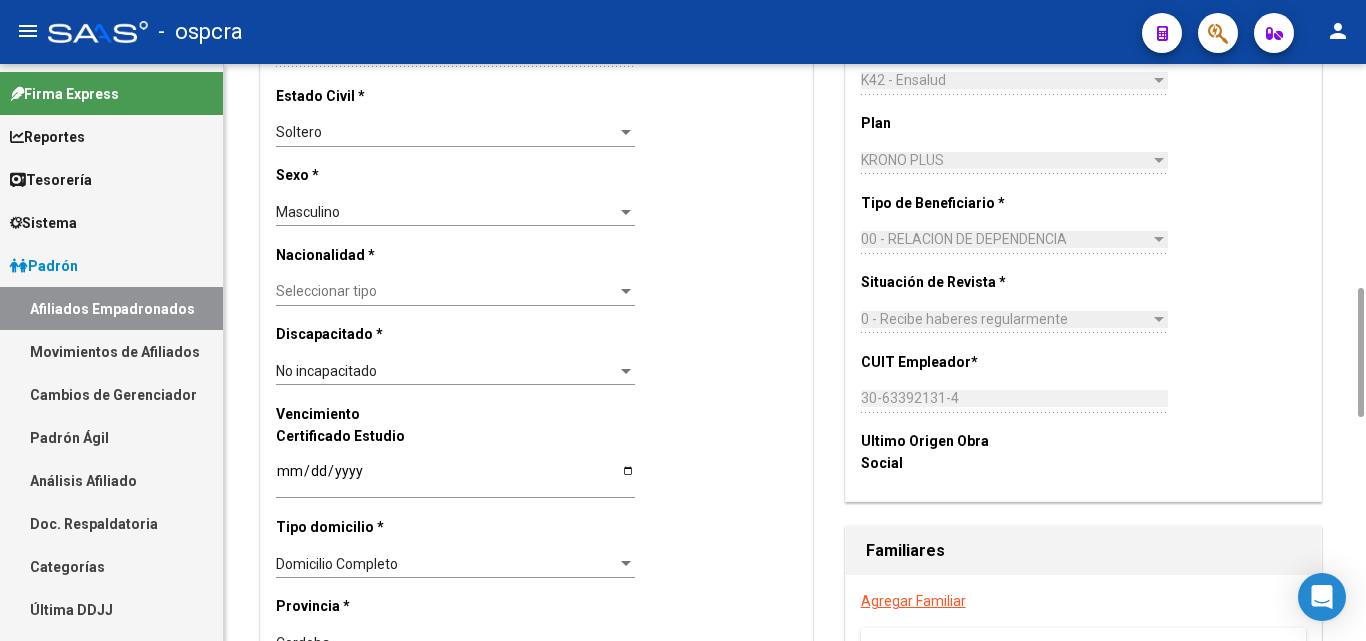 scroll, scrollTop: 1600, scrollLeft: 0, axis: vertical 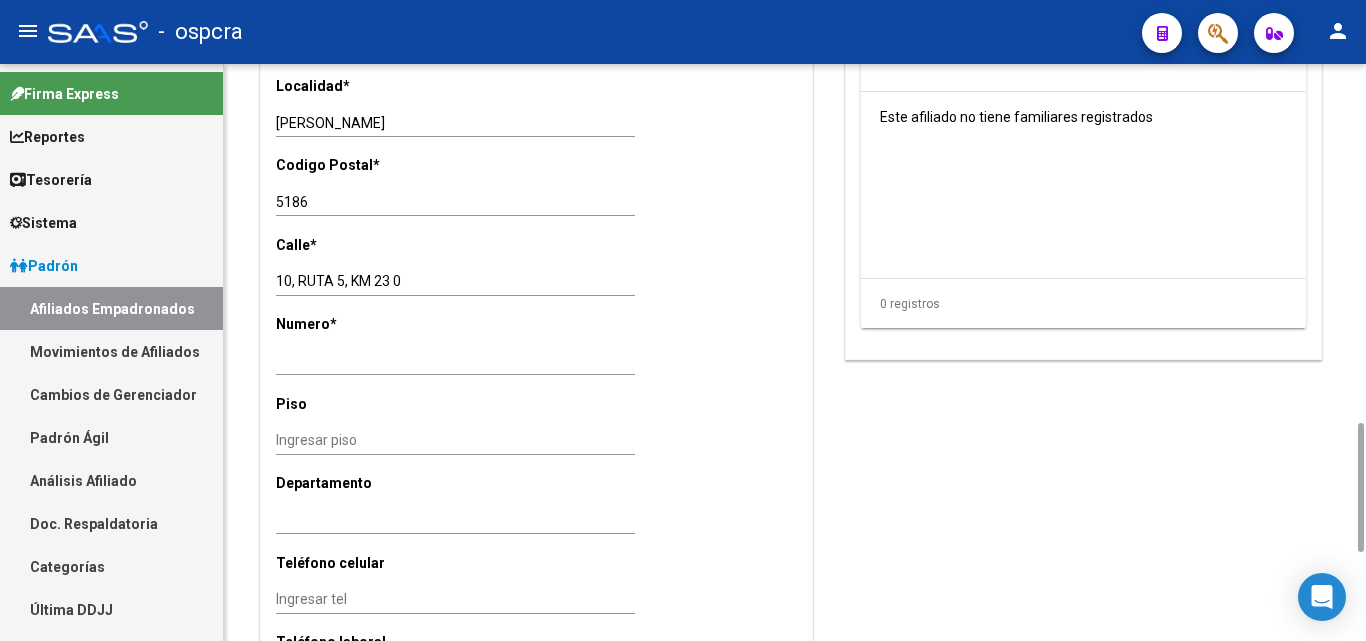 click on "Afiliados Empadronados" at bounding box center [111, 308] 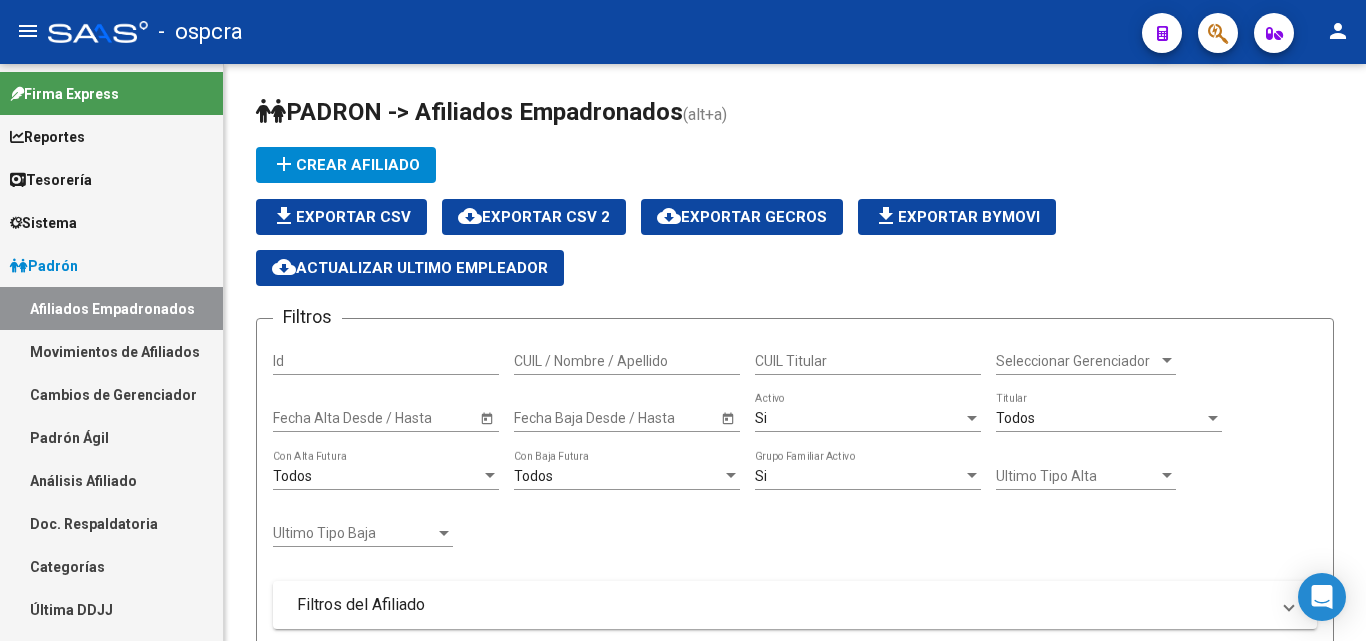 scroll, scrollTop: 1200, scrollLeft: 0, axis: vertical 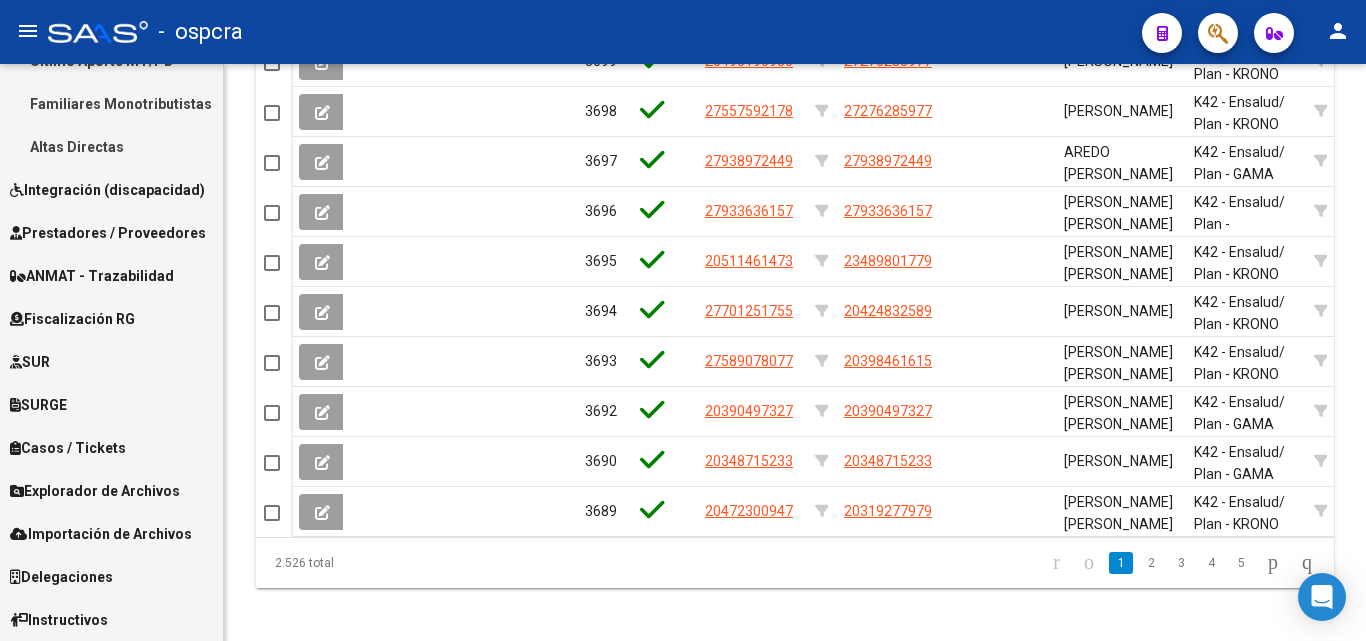 click on "Altas Directas" at bounding box center [111, 146] 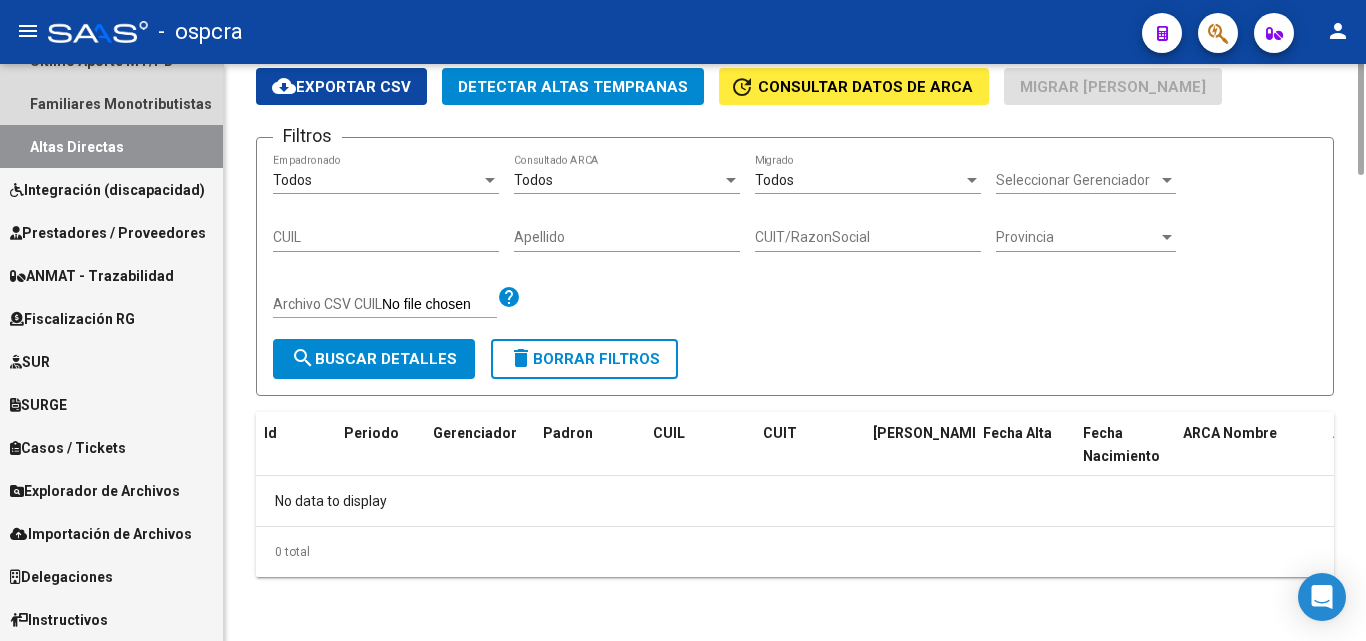 scroll, scrollTop: 0, scrollLeft: 0, axis: both 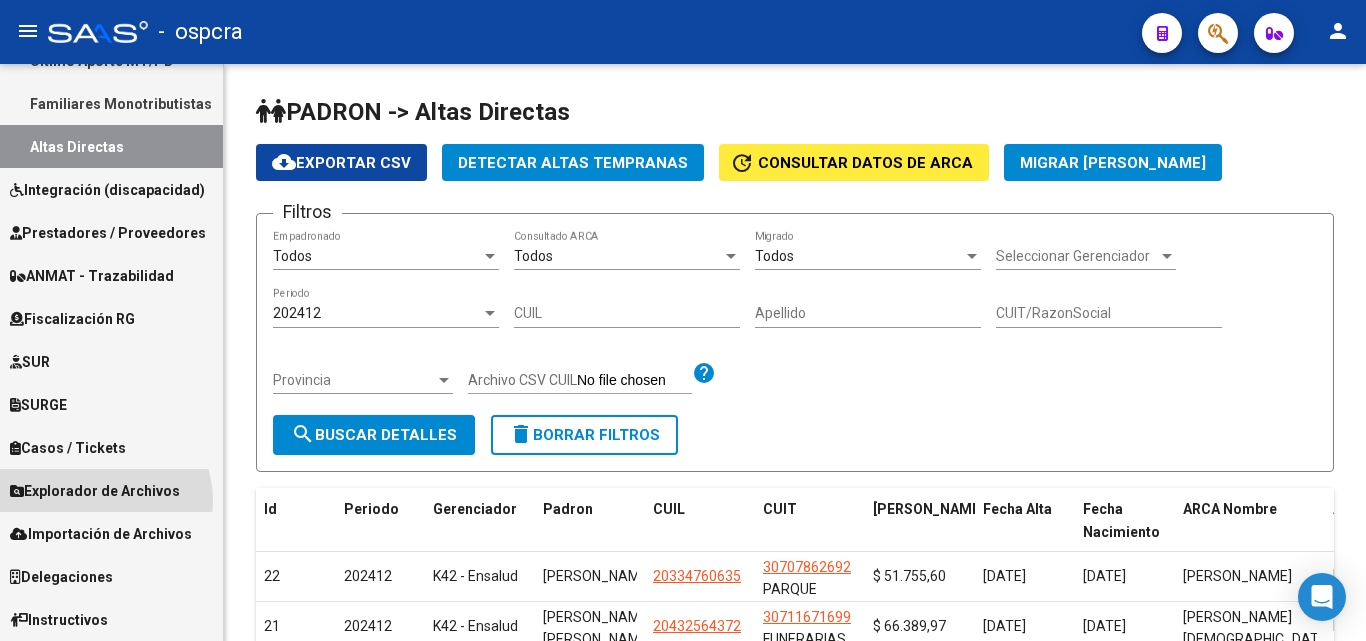 click on "Explorador de Archivos" at bounding box center [95, 491] 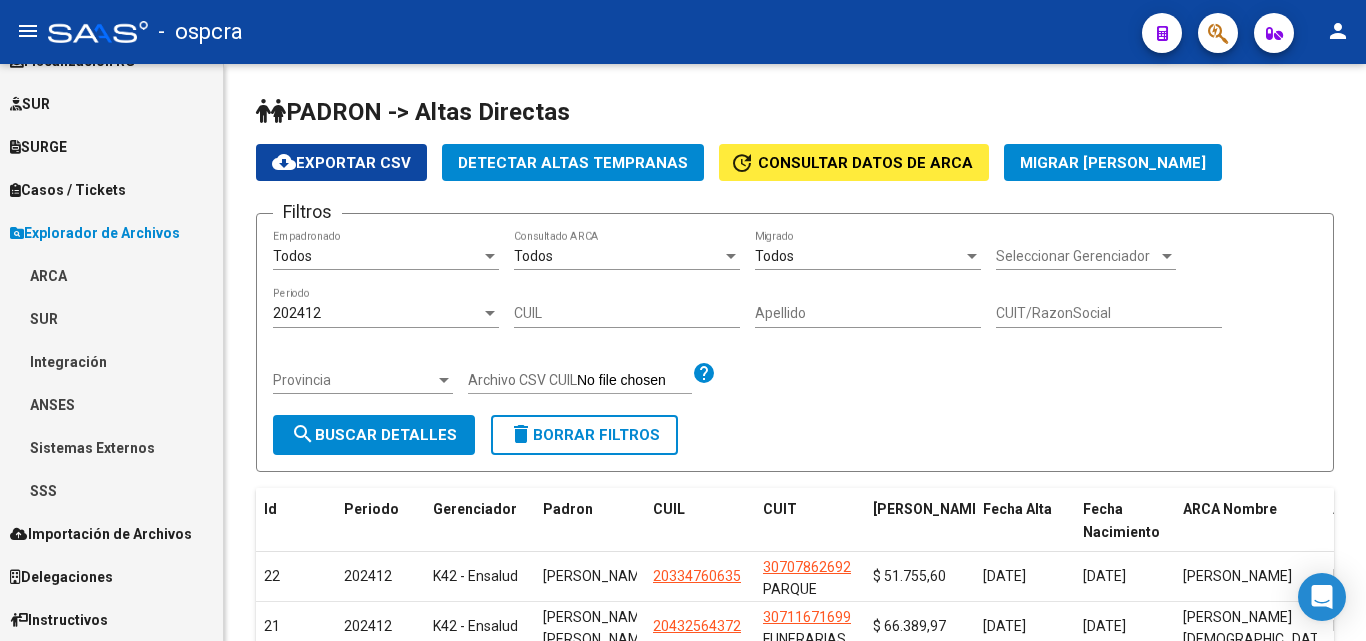 scroll, scrollTop: 377, scrollLeft: 0, axis: vertical 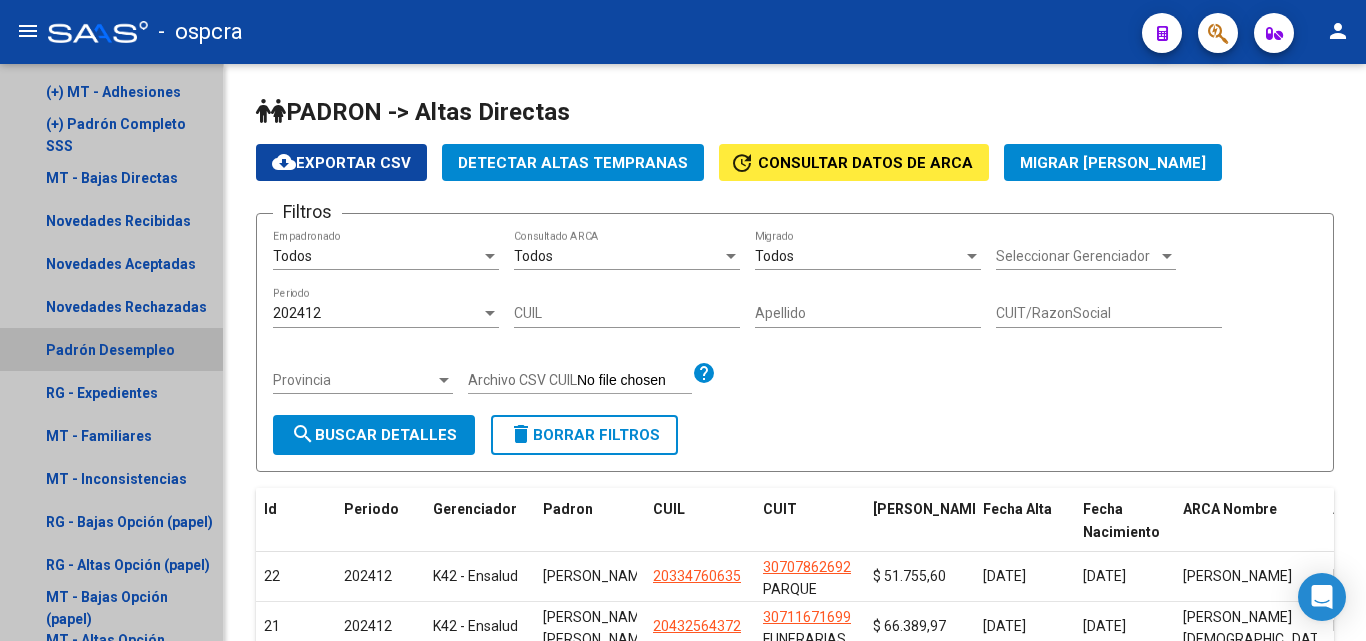 click on "Padrón Desempleo" at bounding box center (111, 349) 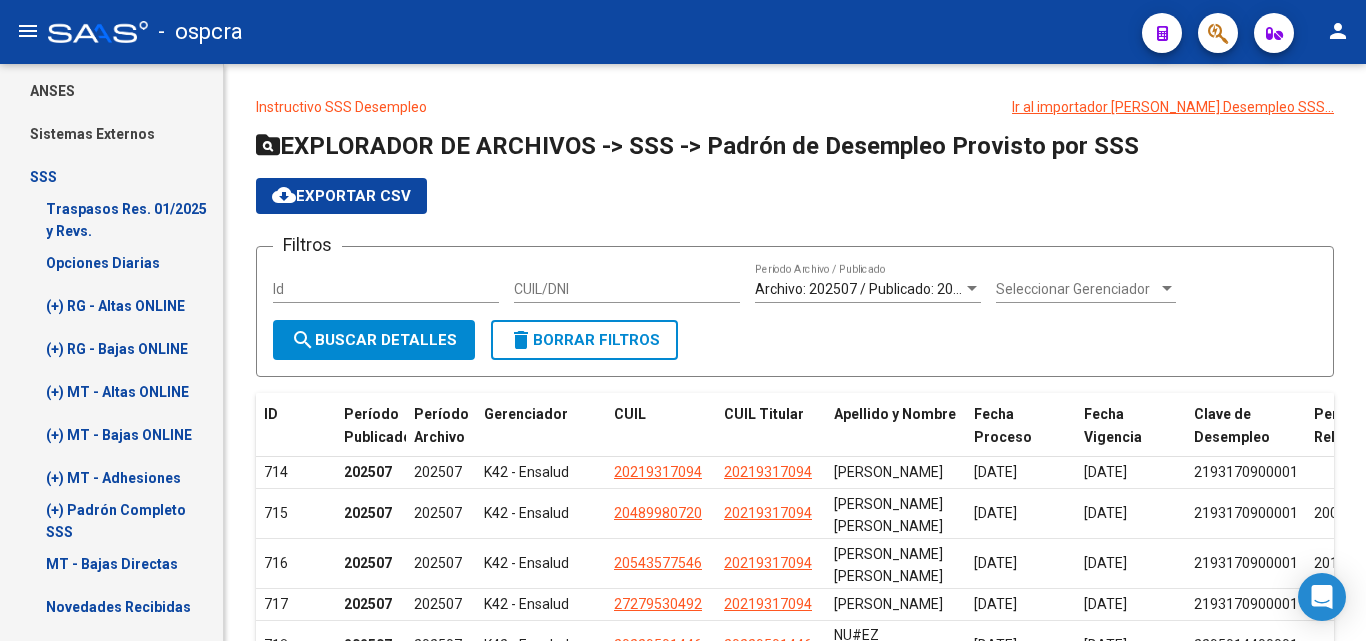 scroll, scrollTop: 752, scrollLeft: 0, axis: vertical 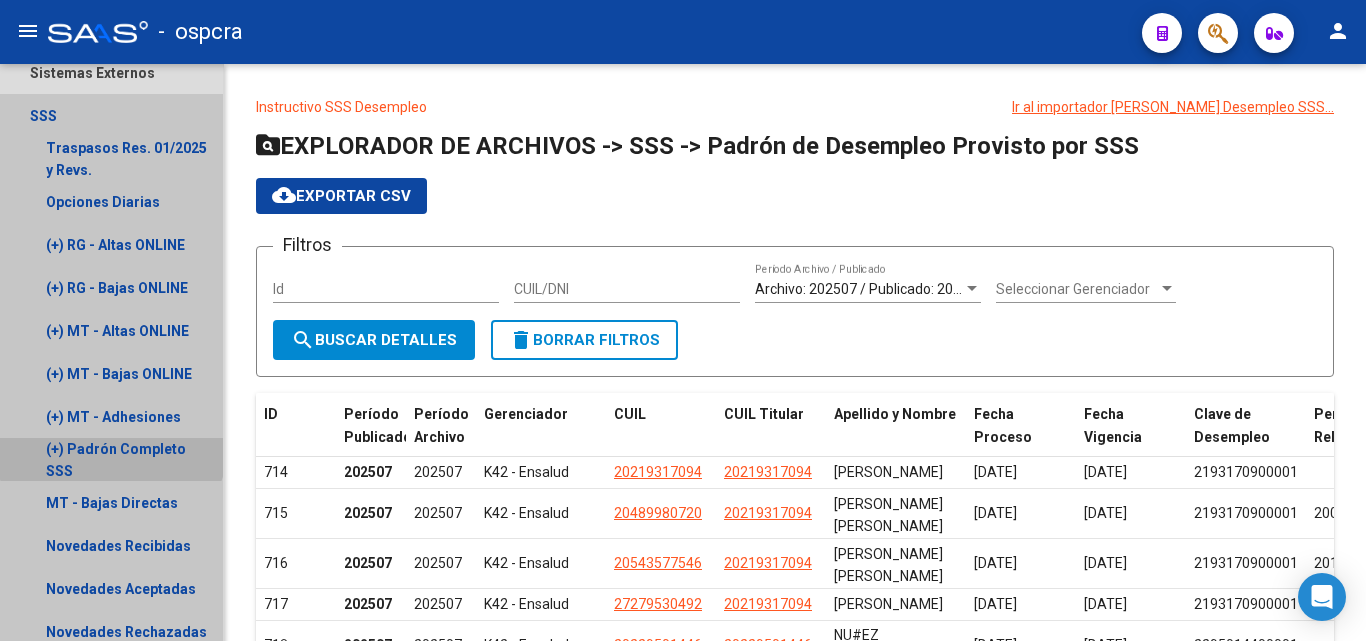 click on "(+) Padrón Completo SSS" at bounding box center [111, 459] 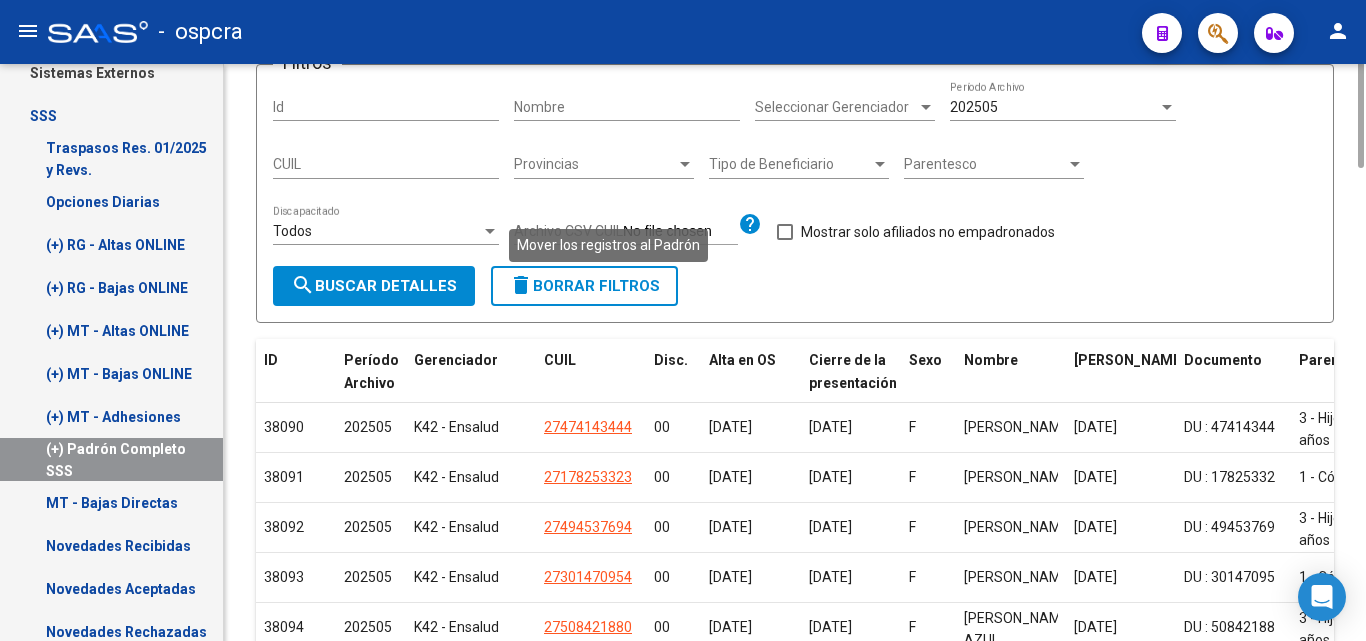 scroll, scrollTop: 0, scrollLeft: 0, axis: both 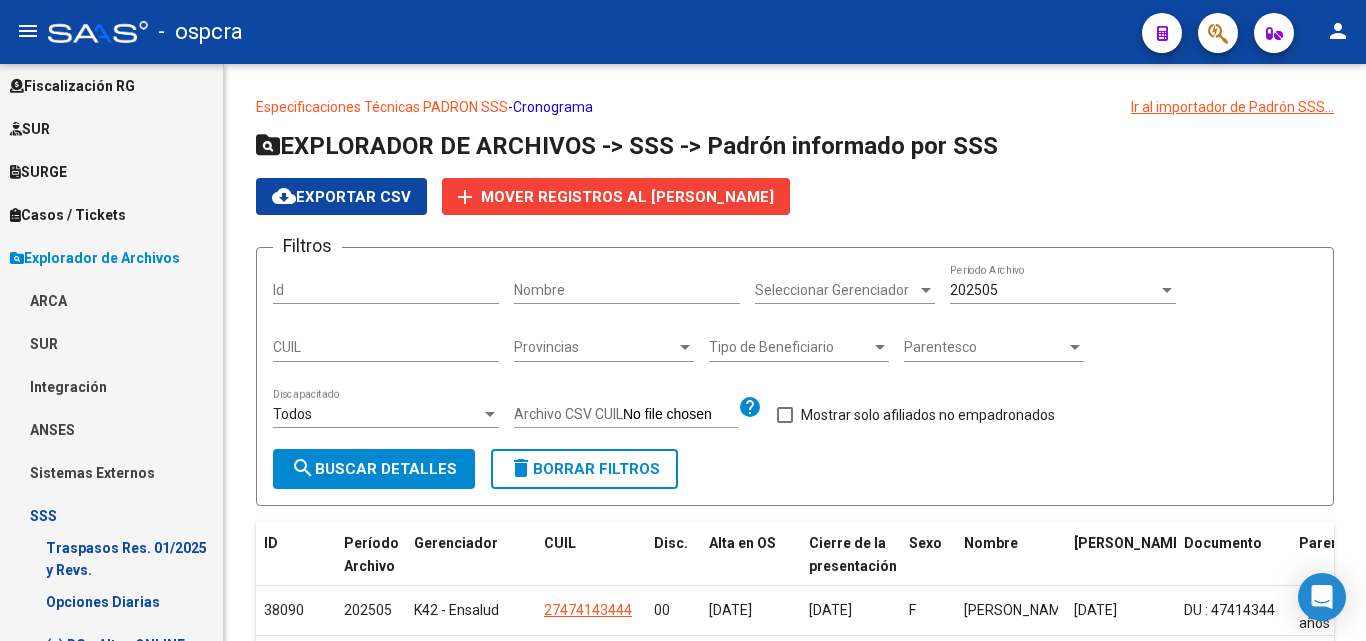 click on "ARCA" at bounding box center [111, 300] 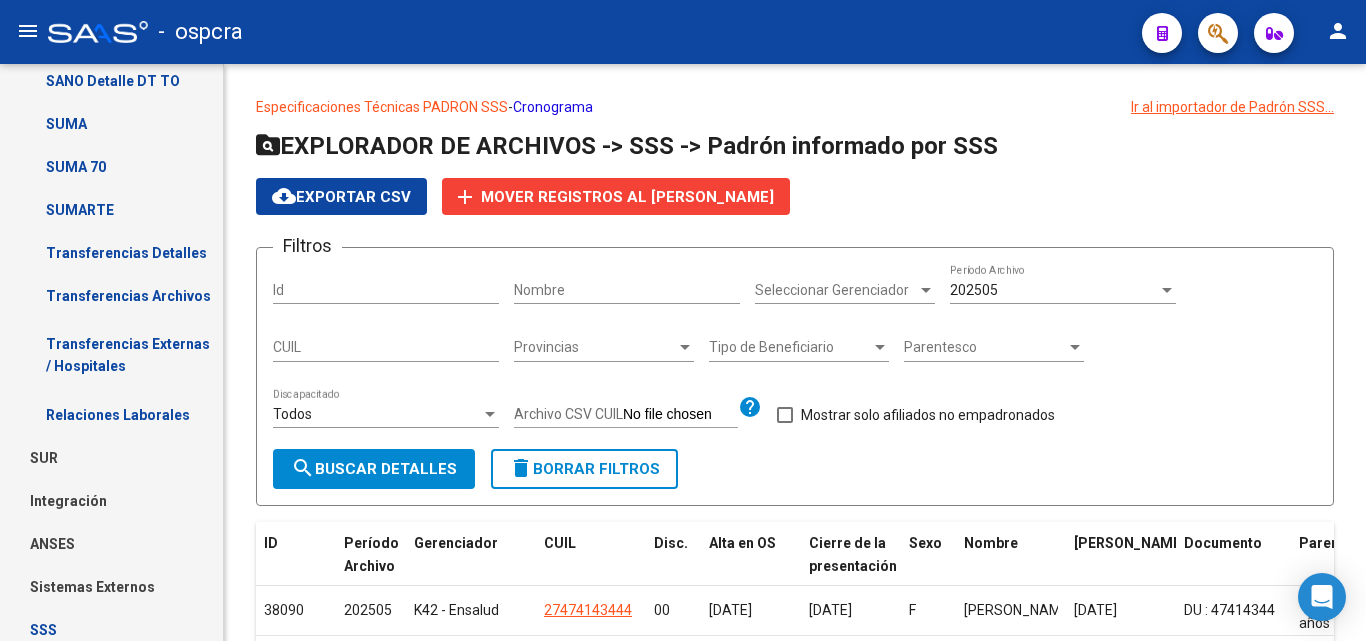 scroll, scrollTop: 752, scrollLeft: 0, axis: vertical 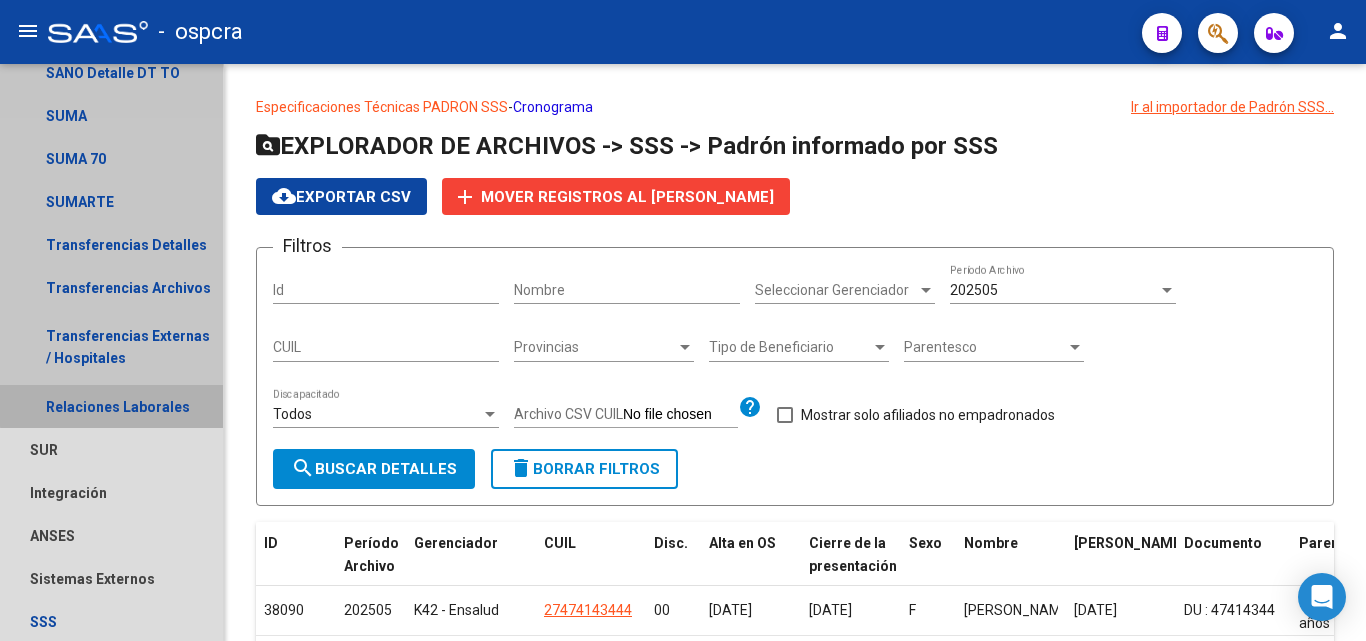 click on "Relaciones Laborales" at bounding box center (111, 406) 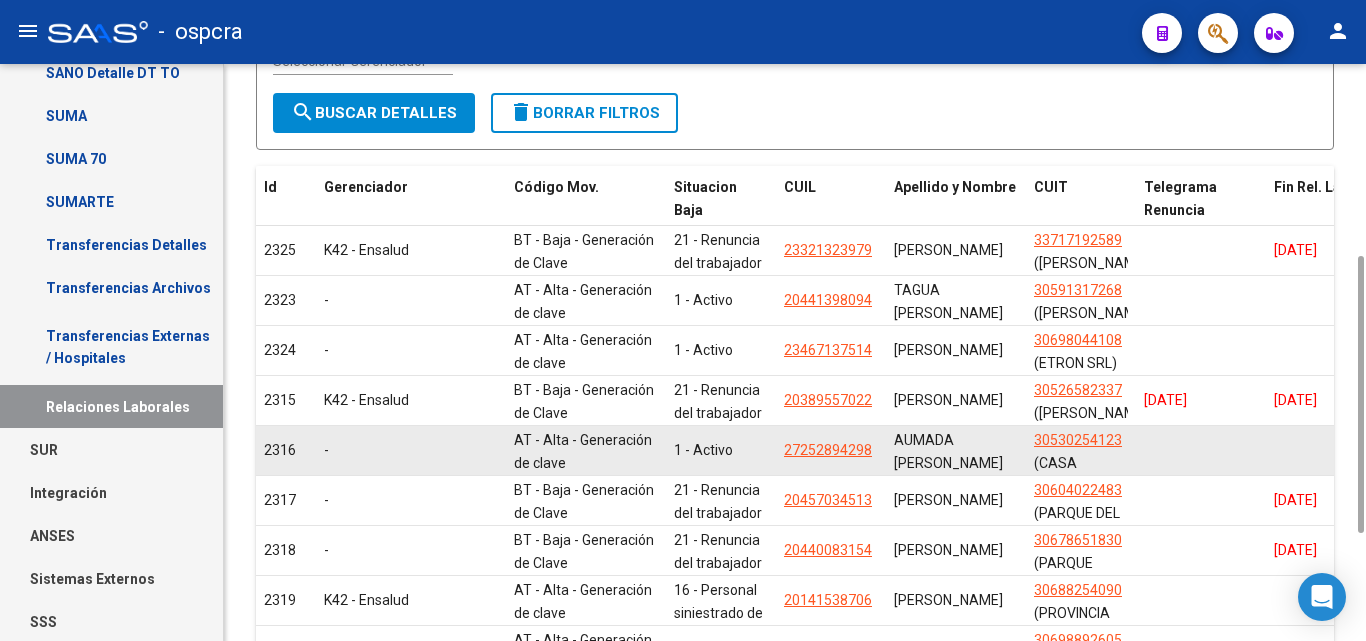scroll, scrollTop: 400, scrollLeft: 0, axis: vertical 